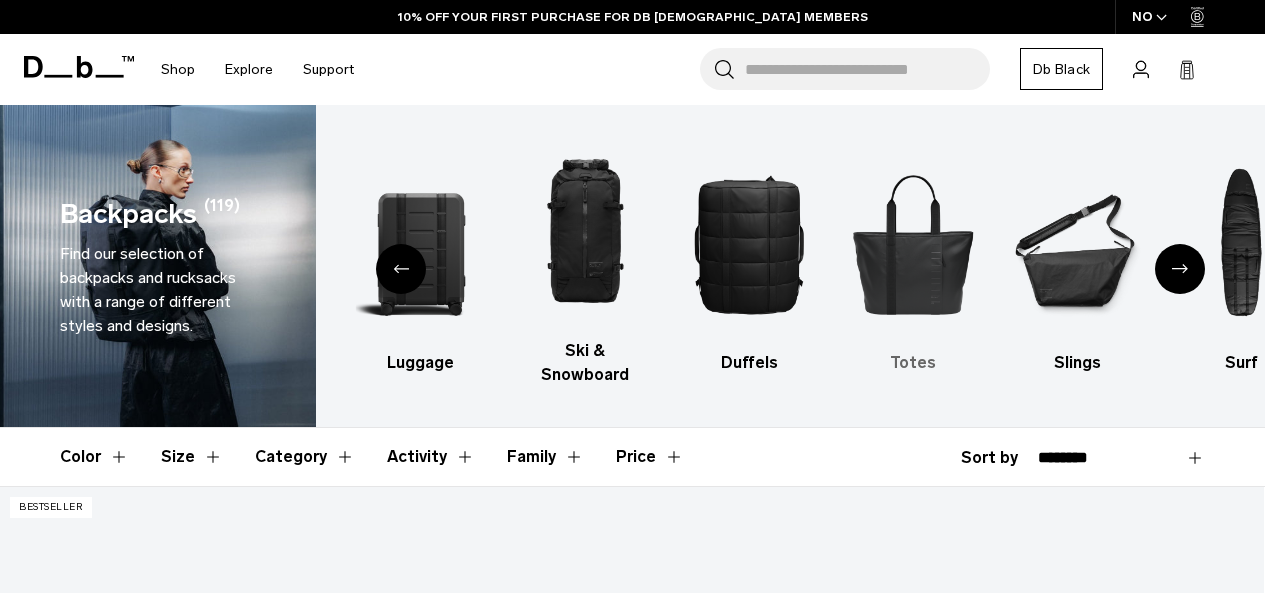 scroll, scrollTop: 0, scrollLeft: 0, axis: both 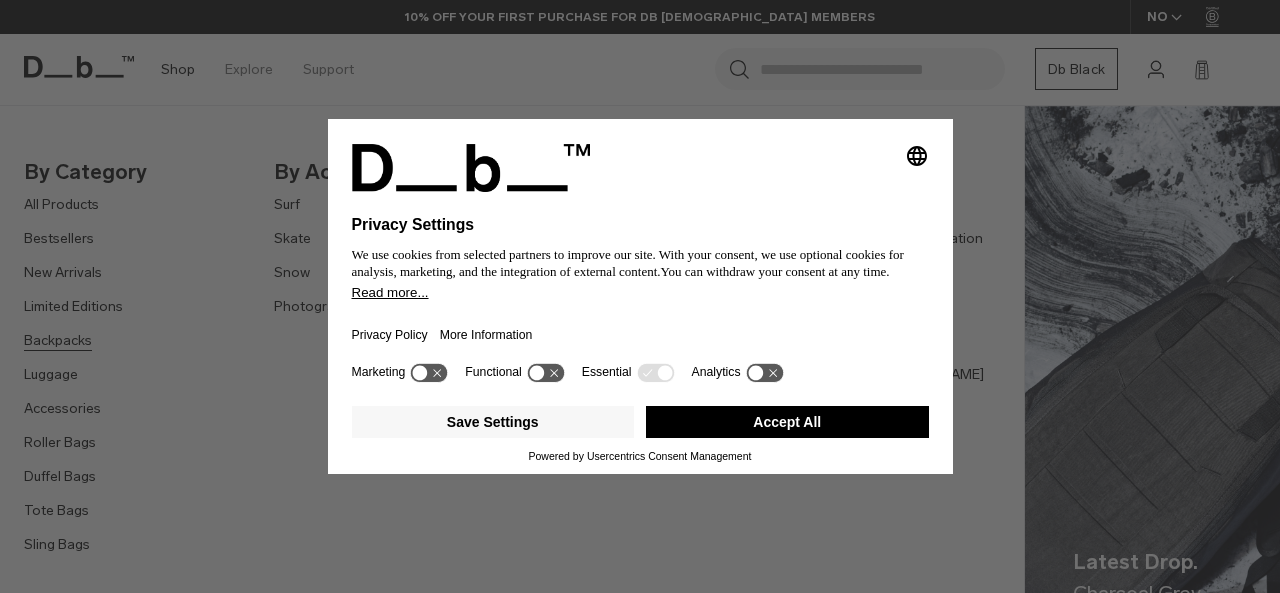 click on "Backpacks" at bounding box center [58, 340] 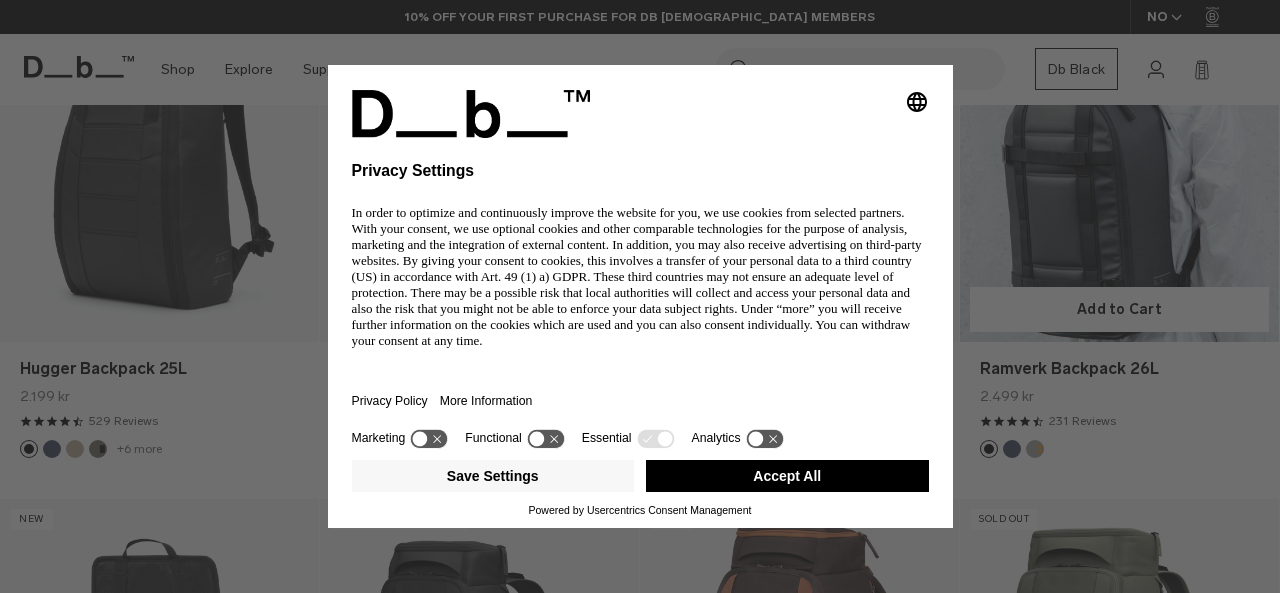 scroll, scrollTop: 502, scrollLeft: 0, axis: vertical 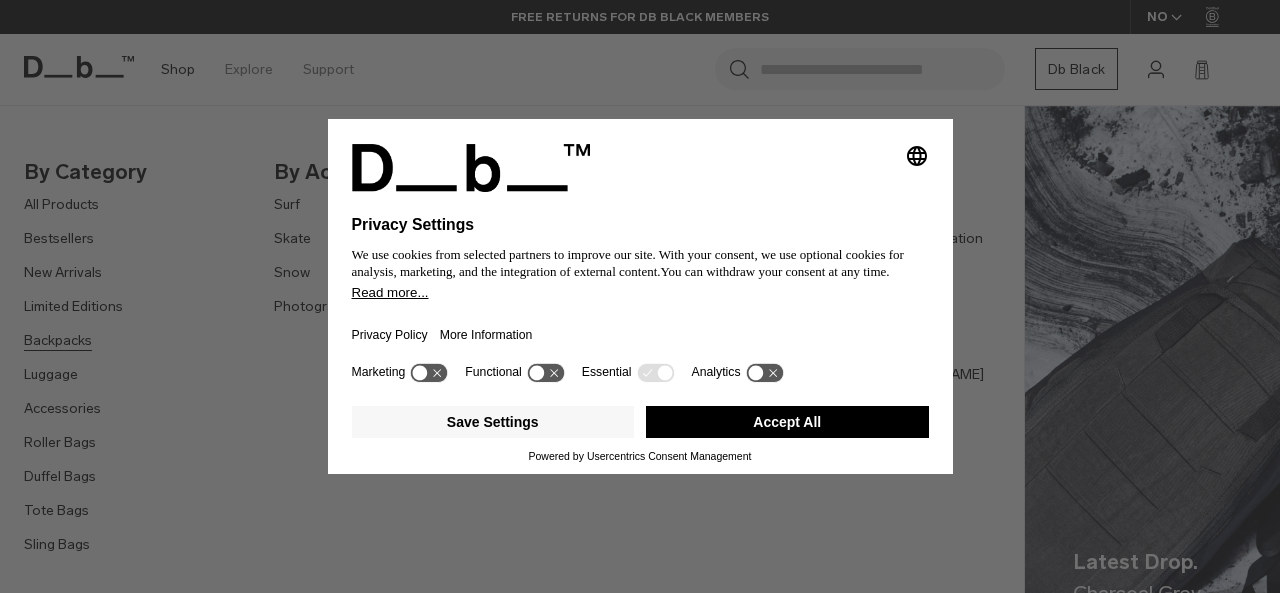 click on "Backpacks" at bounding box center [58, 340] 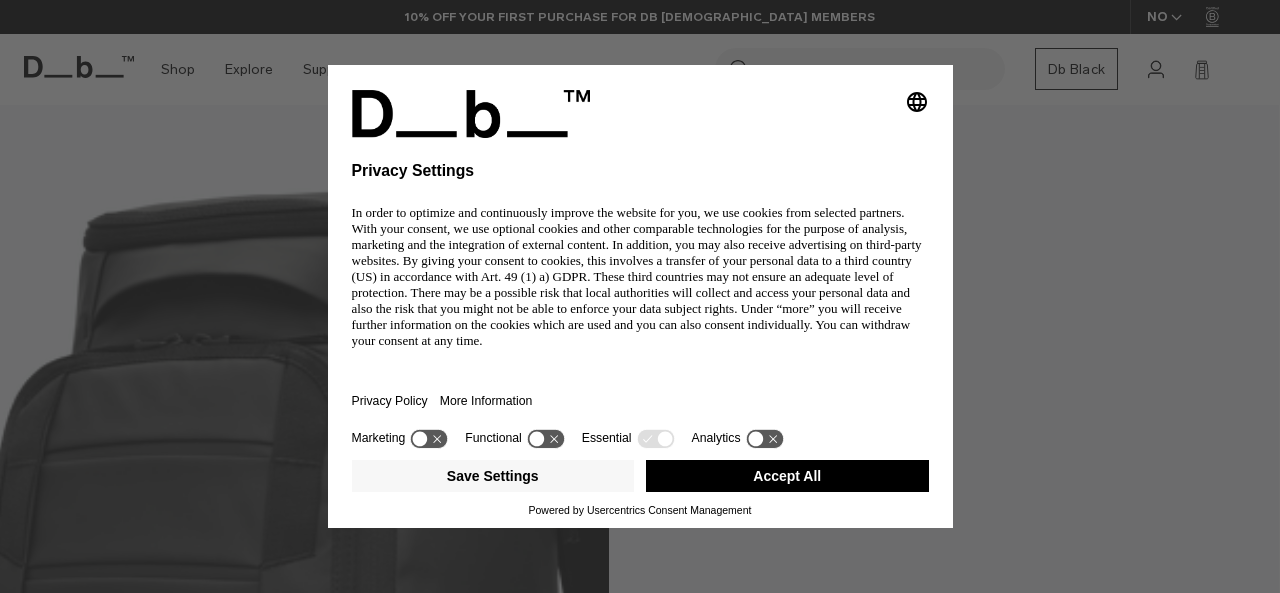 scroll, scrollTop: 2040, scrollLeft: 0, axis: vertical 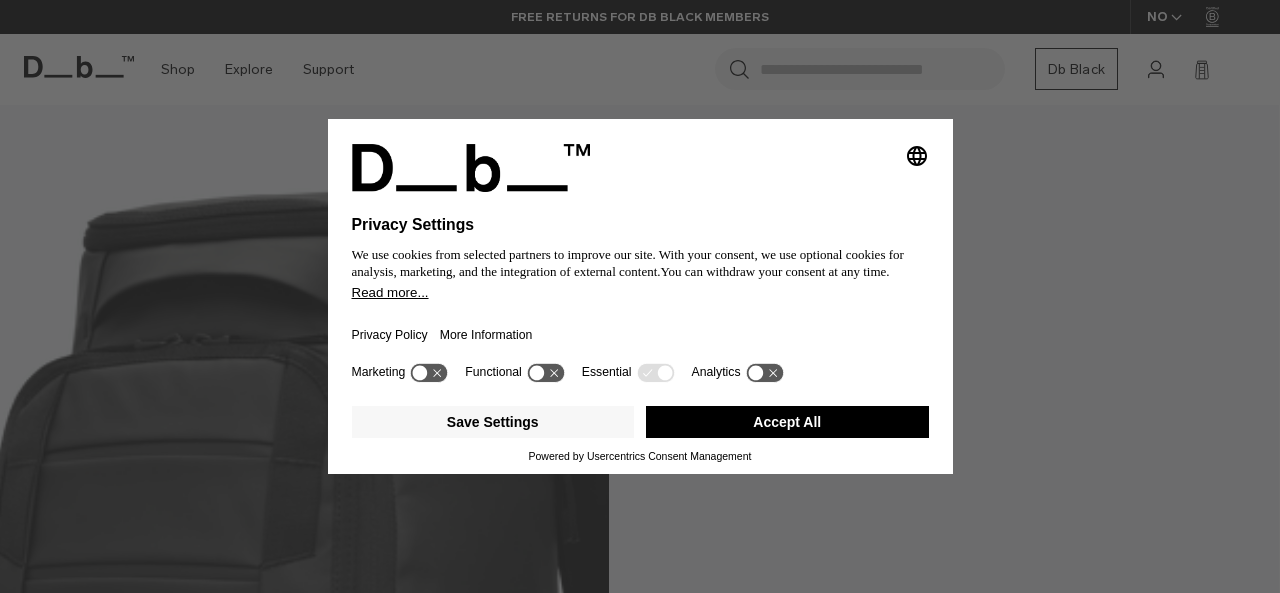 click on "4.5 star rating      231 Reviews" at bounding box center [639, 23622] 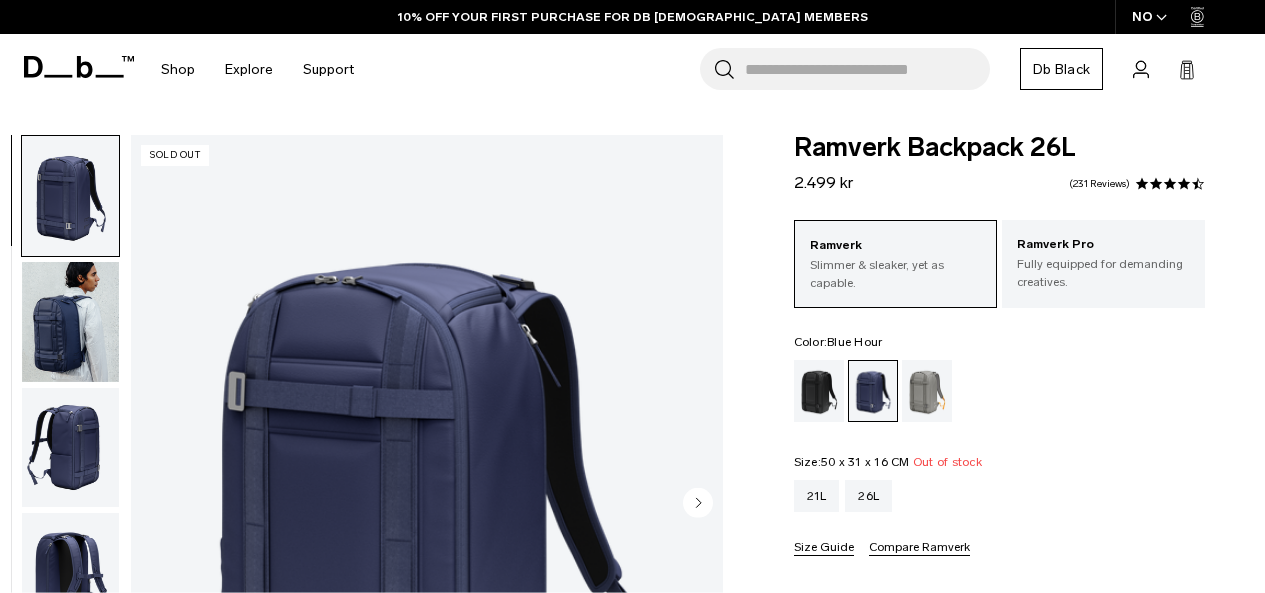 click 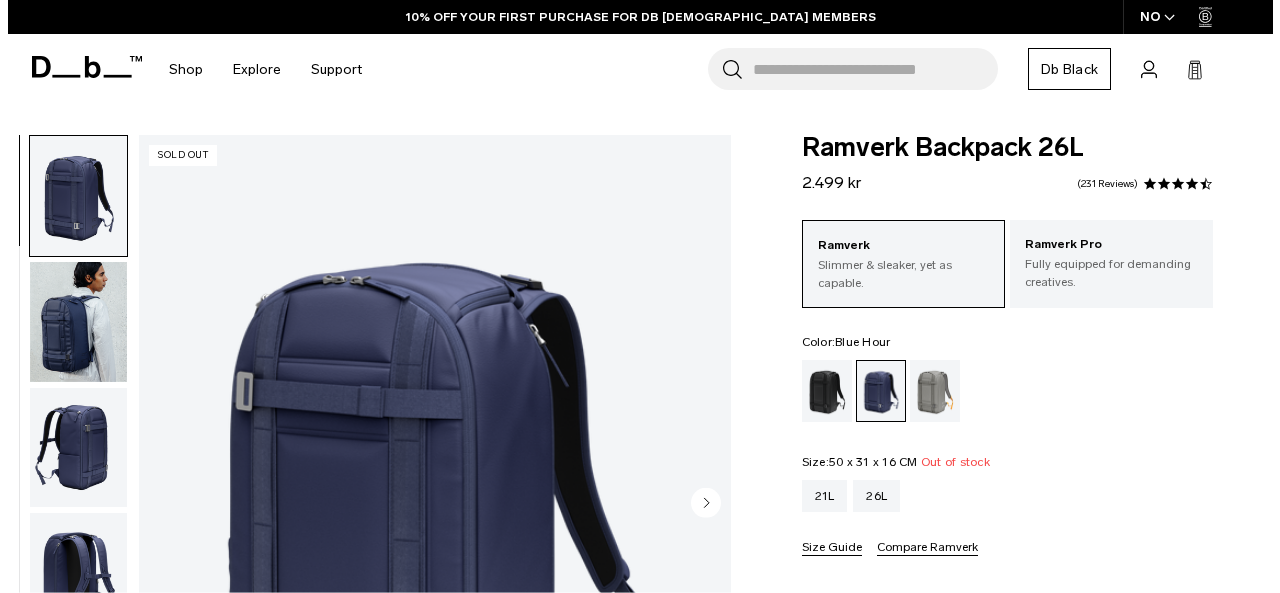 scroll, scrollTop: 300, scrollLeft: 0, axis: vertical 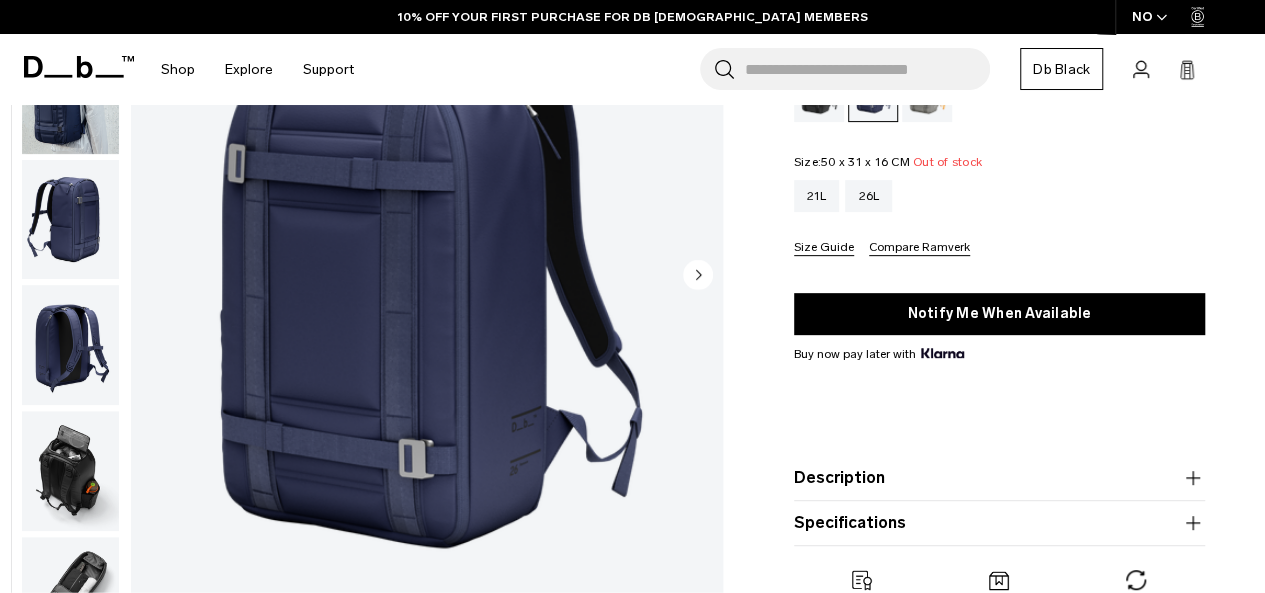 click 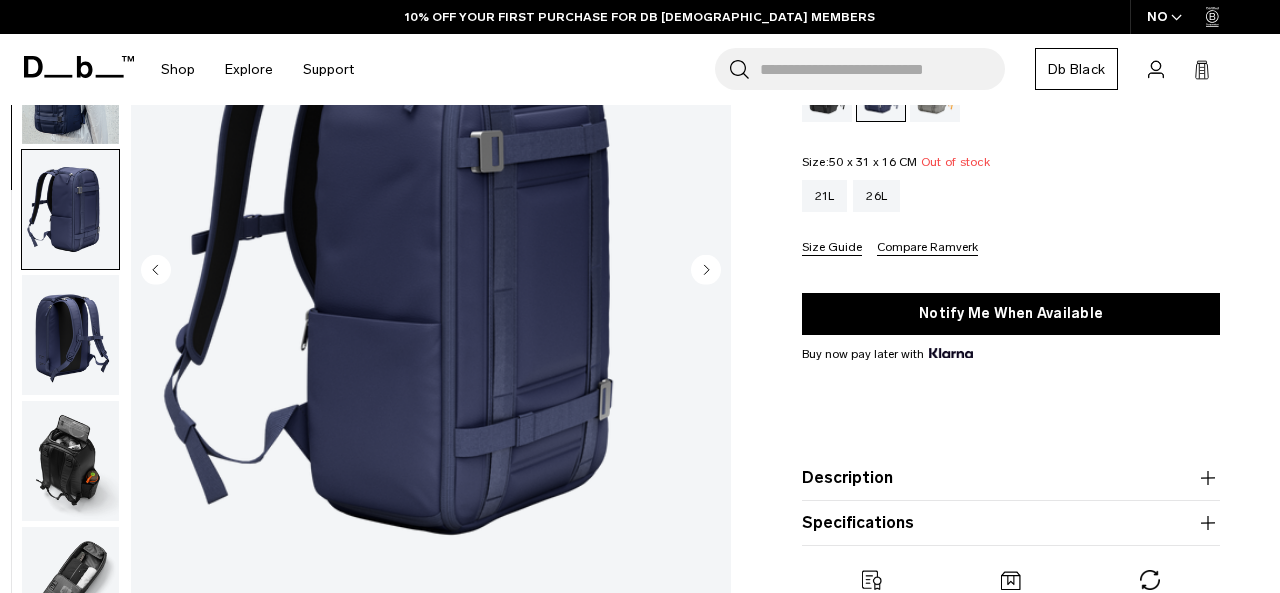 scroll, scrollTop: 300, scrollLeft: 0, axis: vertical 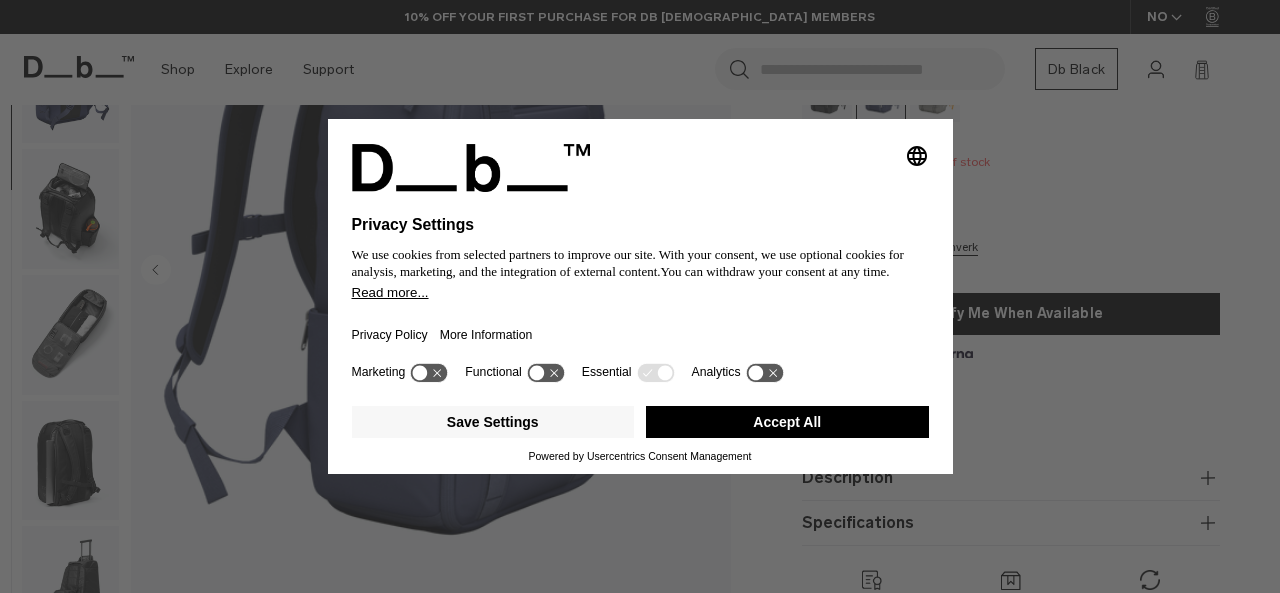 click 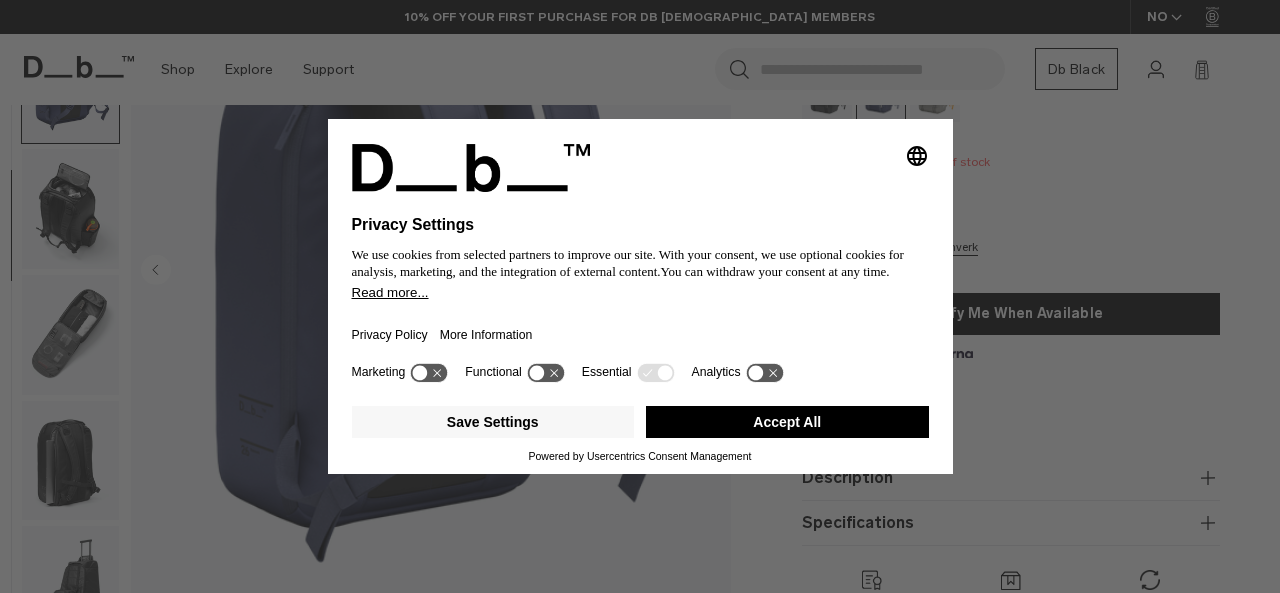 scroll, scrollTop: 0, scrollLeft: 0, axis: both 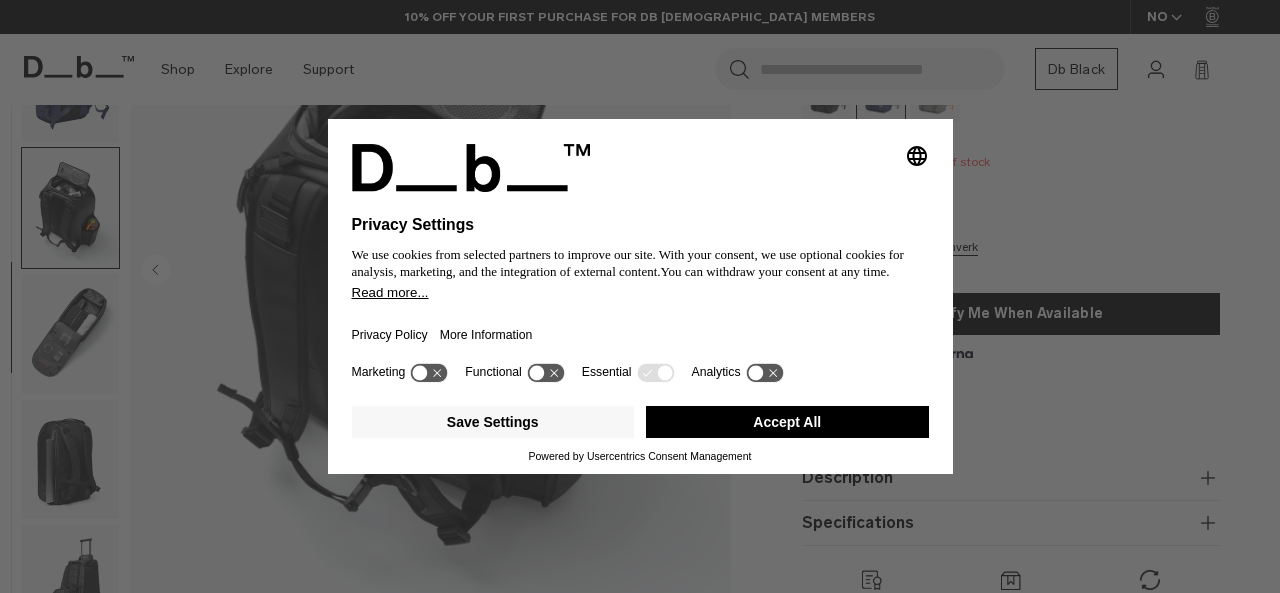 click 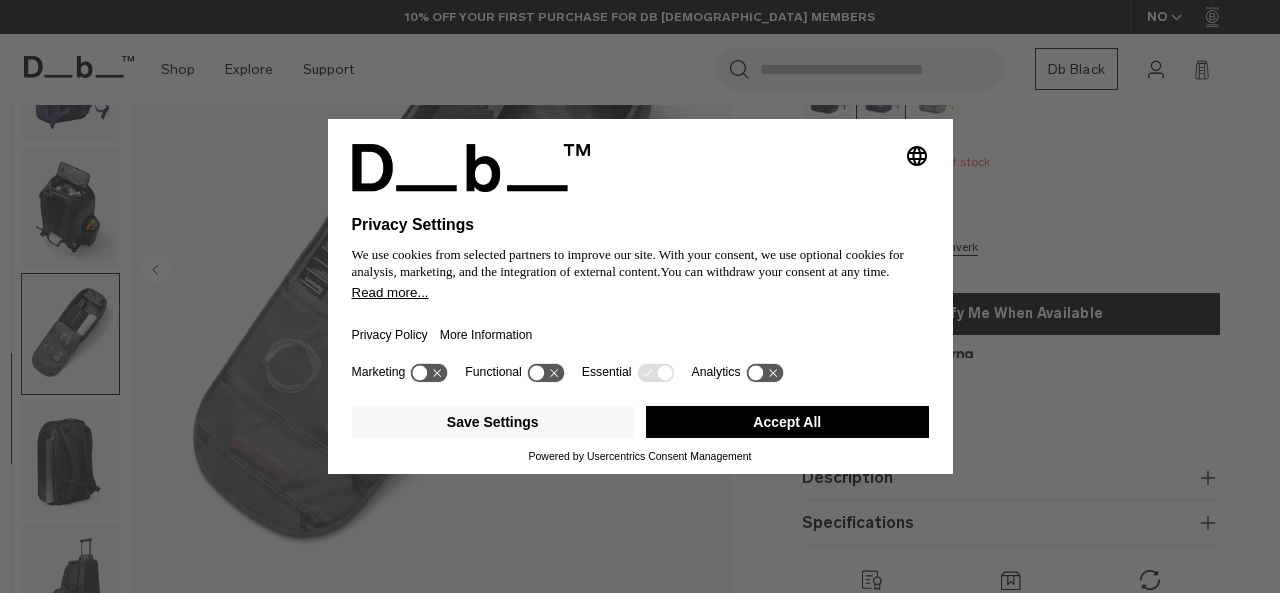 click 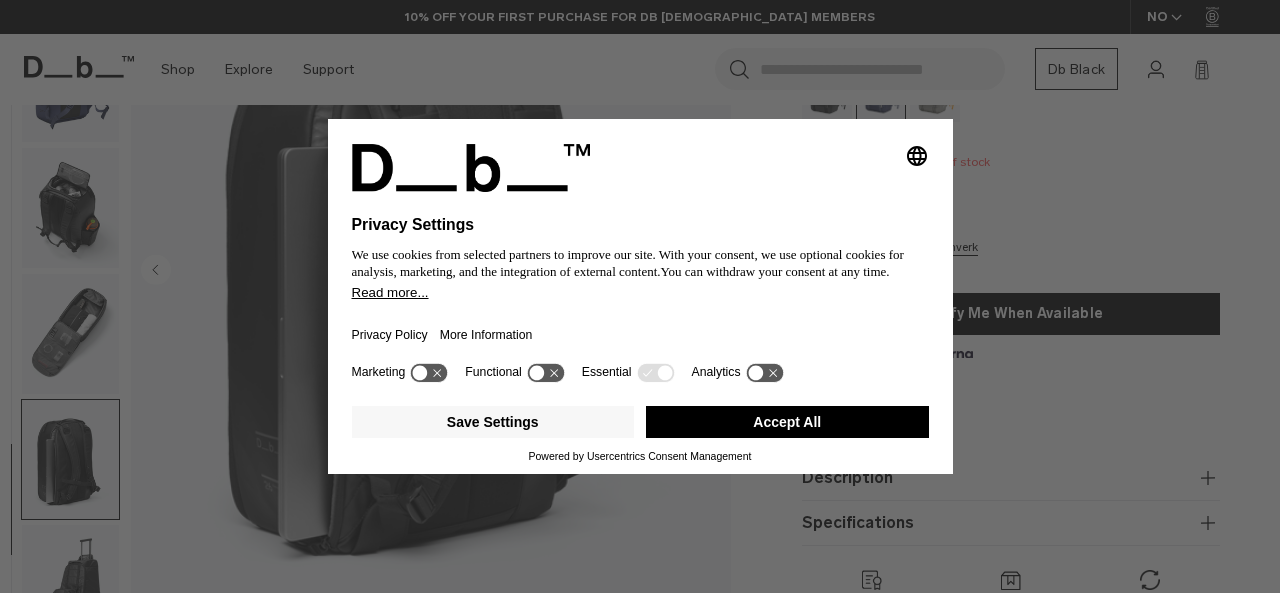 click 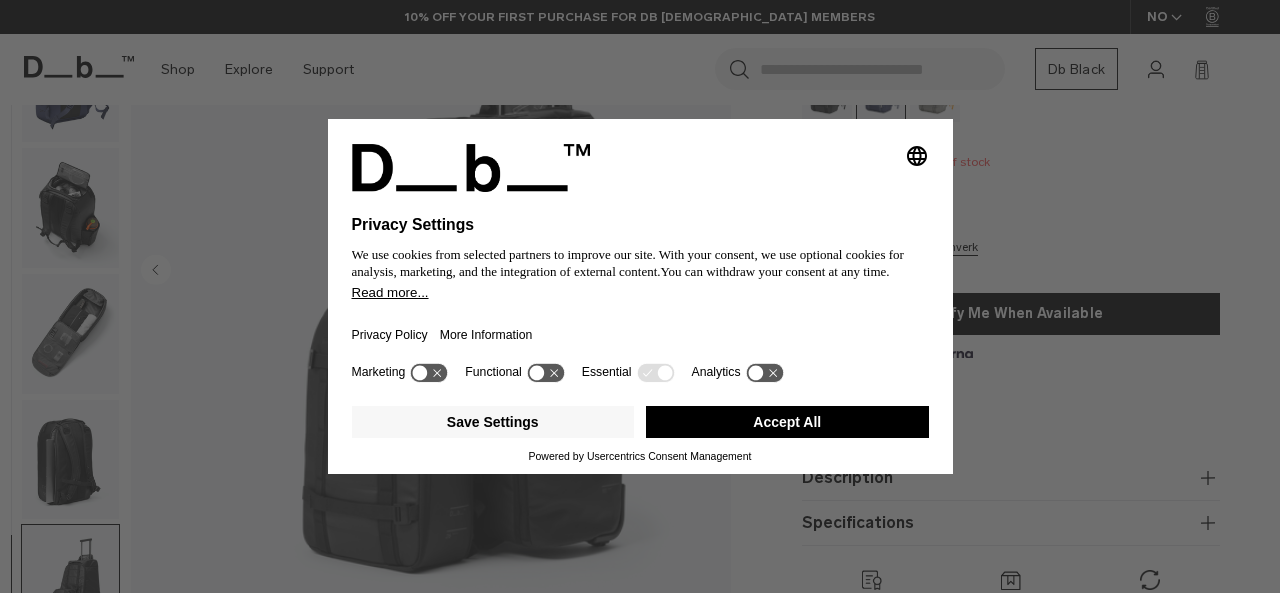 click at bounding box center (431, 271) 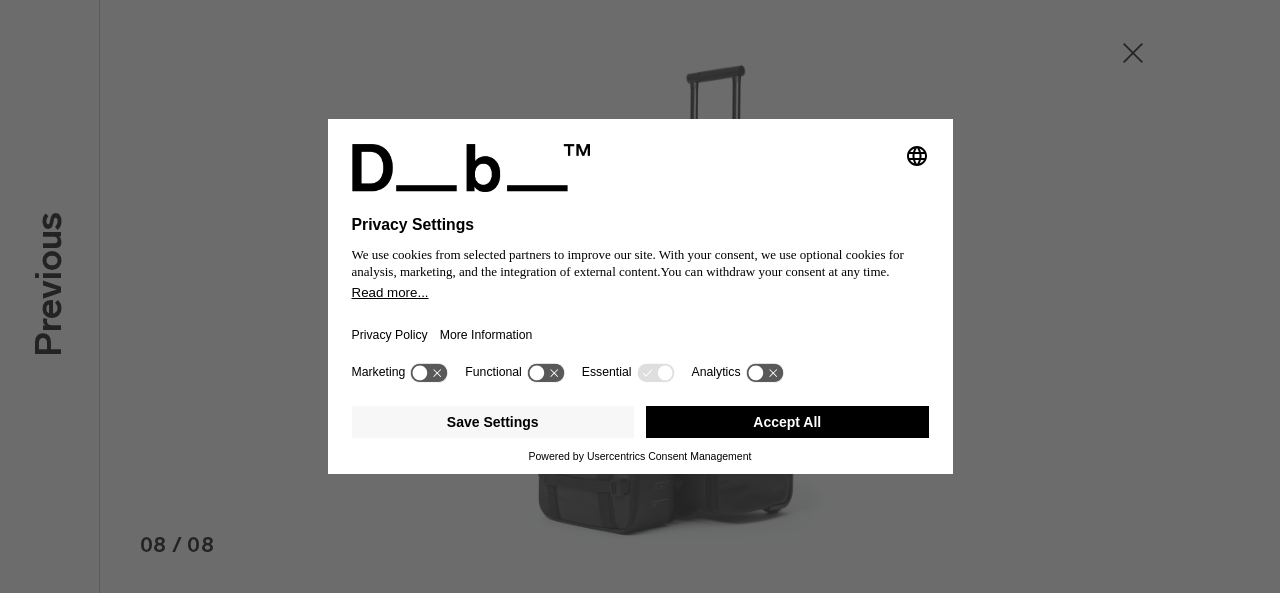 click 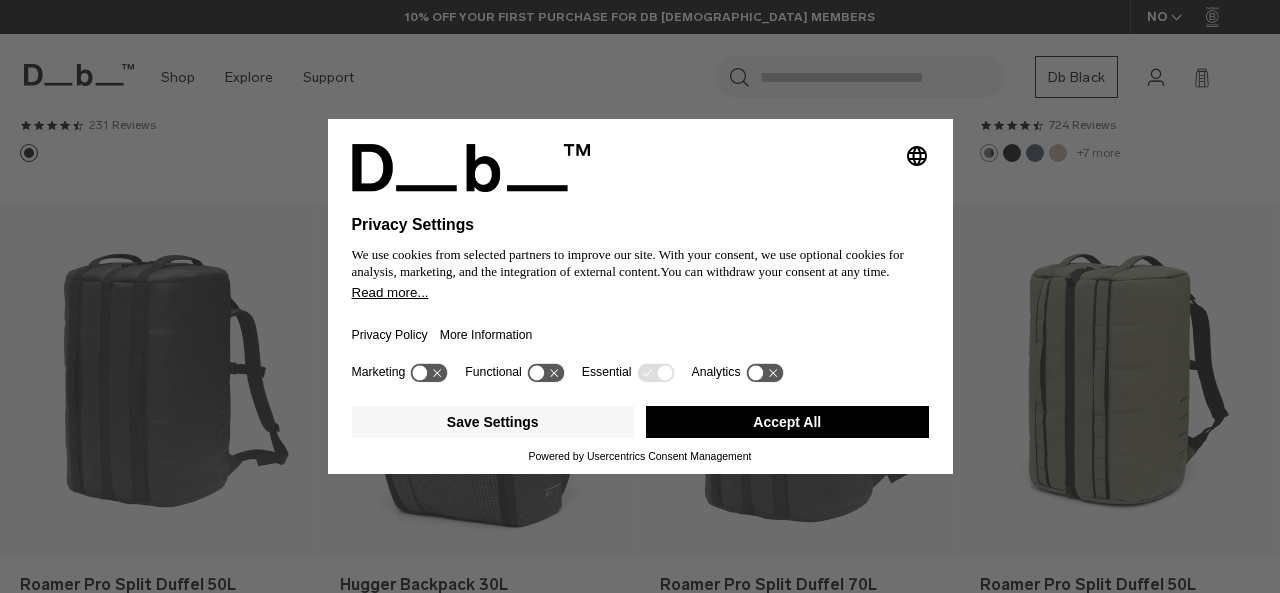 scroll, scrollTop: 2844, scrollLeft: 0, axis: vertical 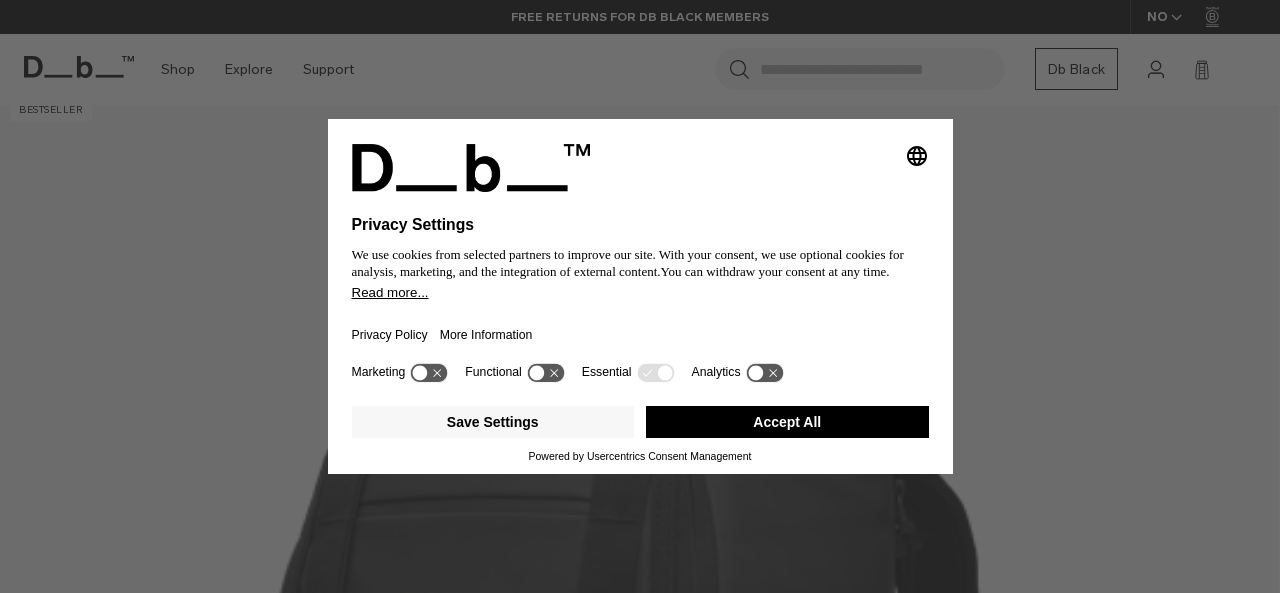 click at bounding box center [52, 4774] 